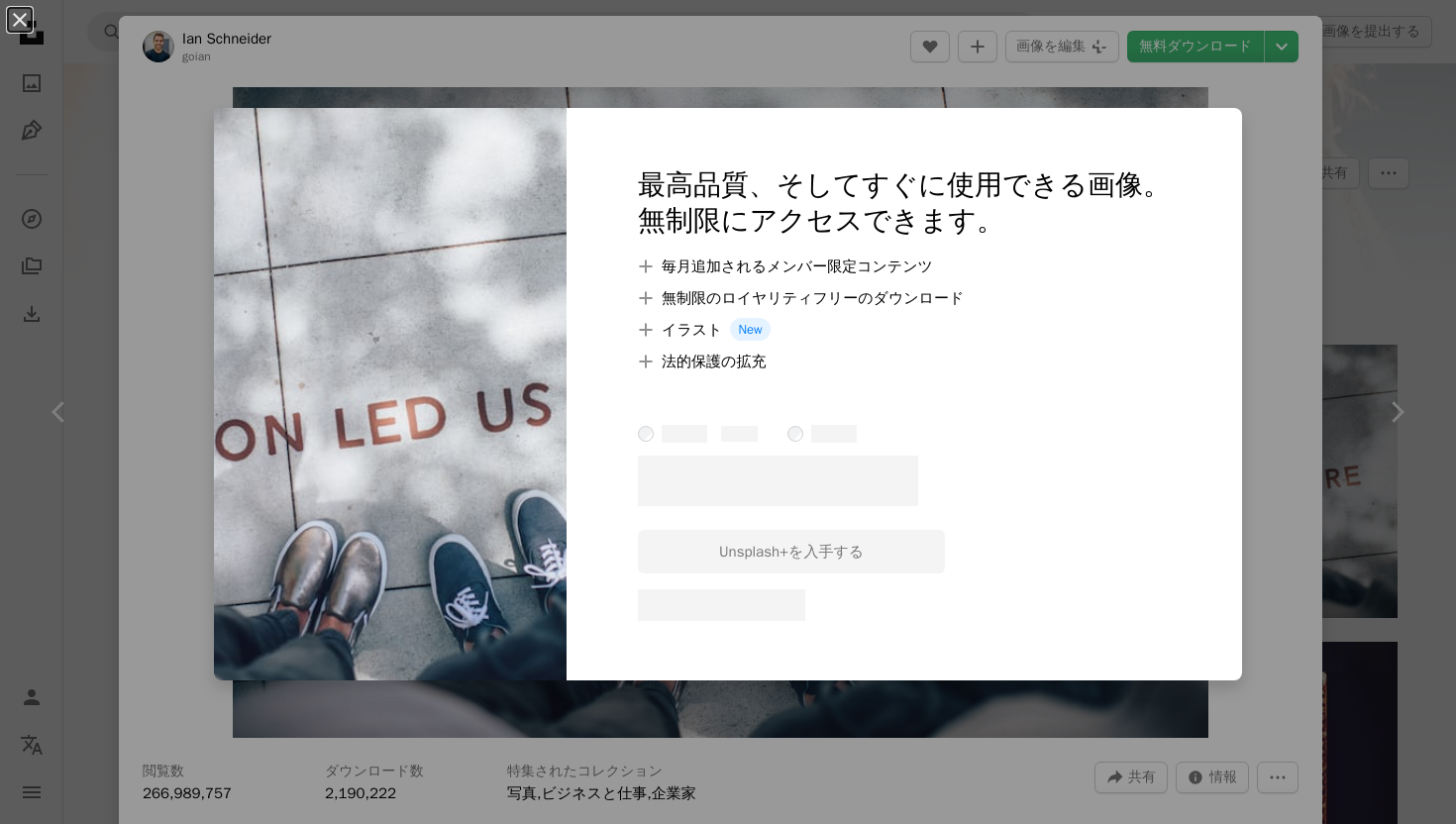 scroll, scrollTop: 0, scrollLeft: 0, axis: both 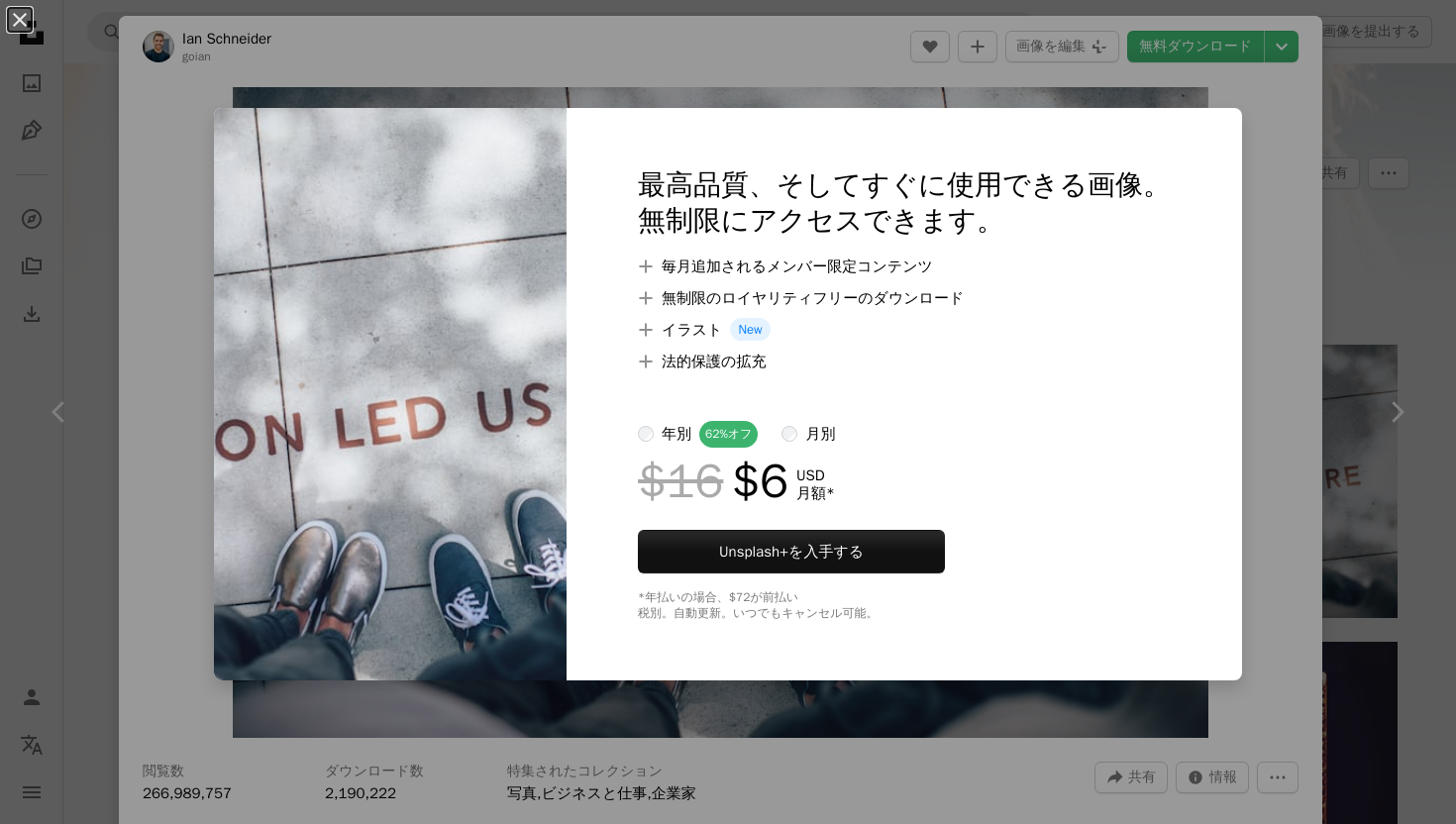 click on "An X shape 最高品質、そしてすぐに使用できる画像。 無制限にアクセスできます。 A plus sign 毎月追加されるメンバー限定コンテンツ A plus sign 無制限のロイヤリティフリーのダウンロード A plus sign イラスト  New A plus sign 法的保護の拡充 年別 62% オフ 月別 $16   $6 USD 月額 * Unsplash+ を入手する *年払いの場合、 $72 が前払い 税別。自動更新。いつでもキャンセル可能。" at bounding box center (728, 412) 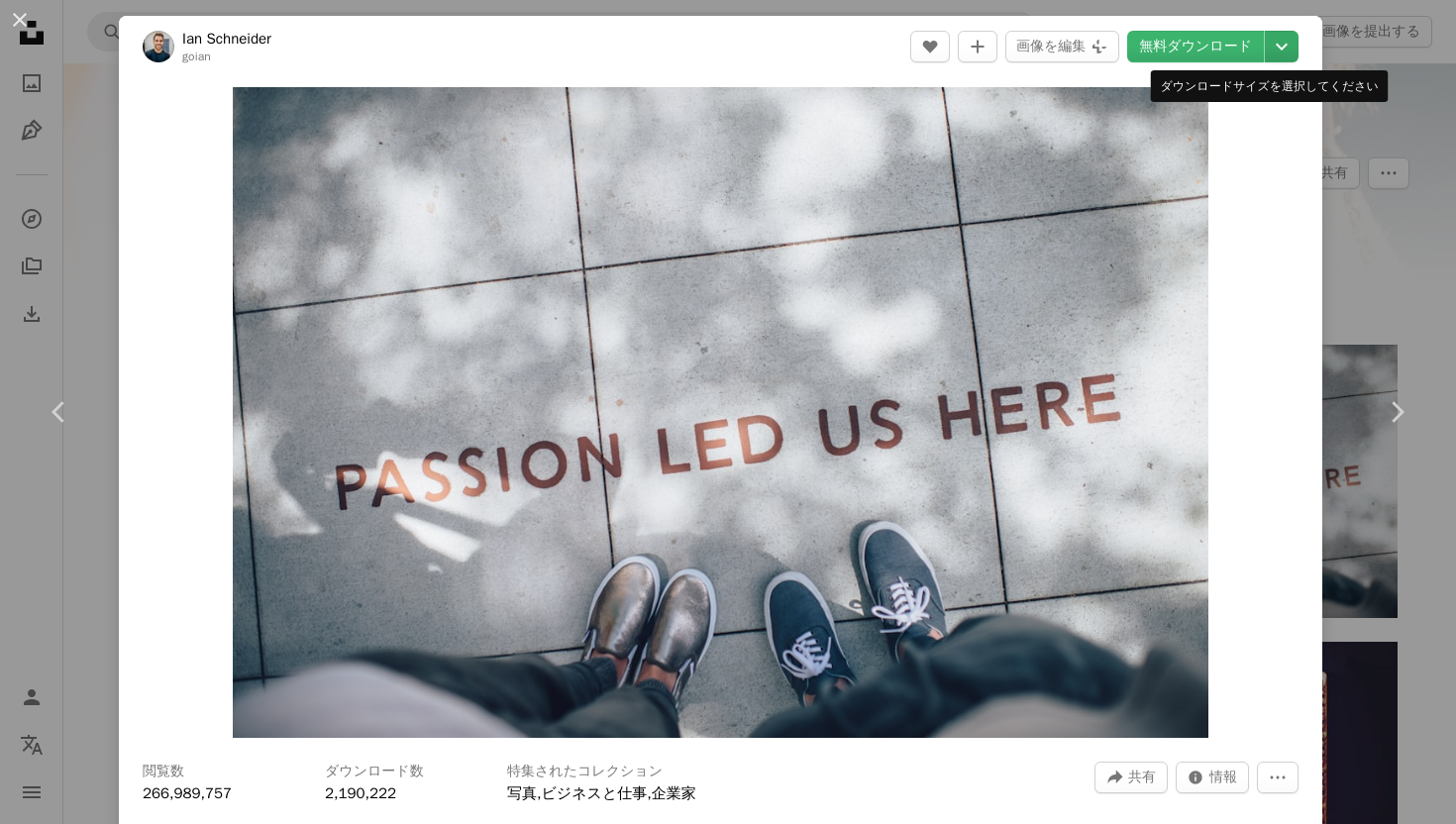click on "Chevron down" 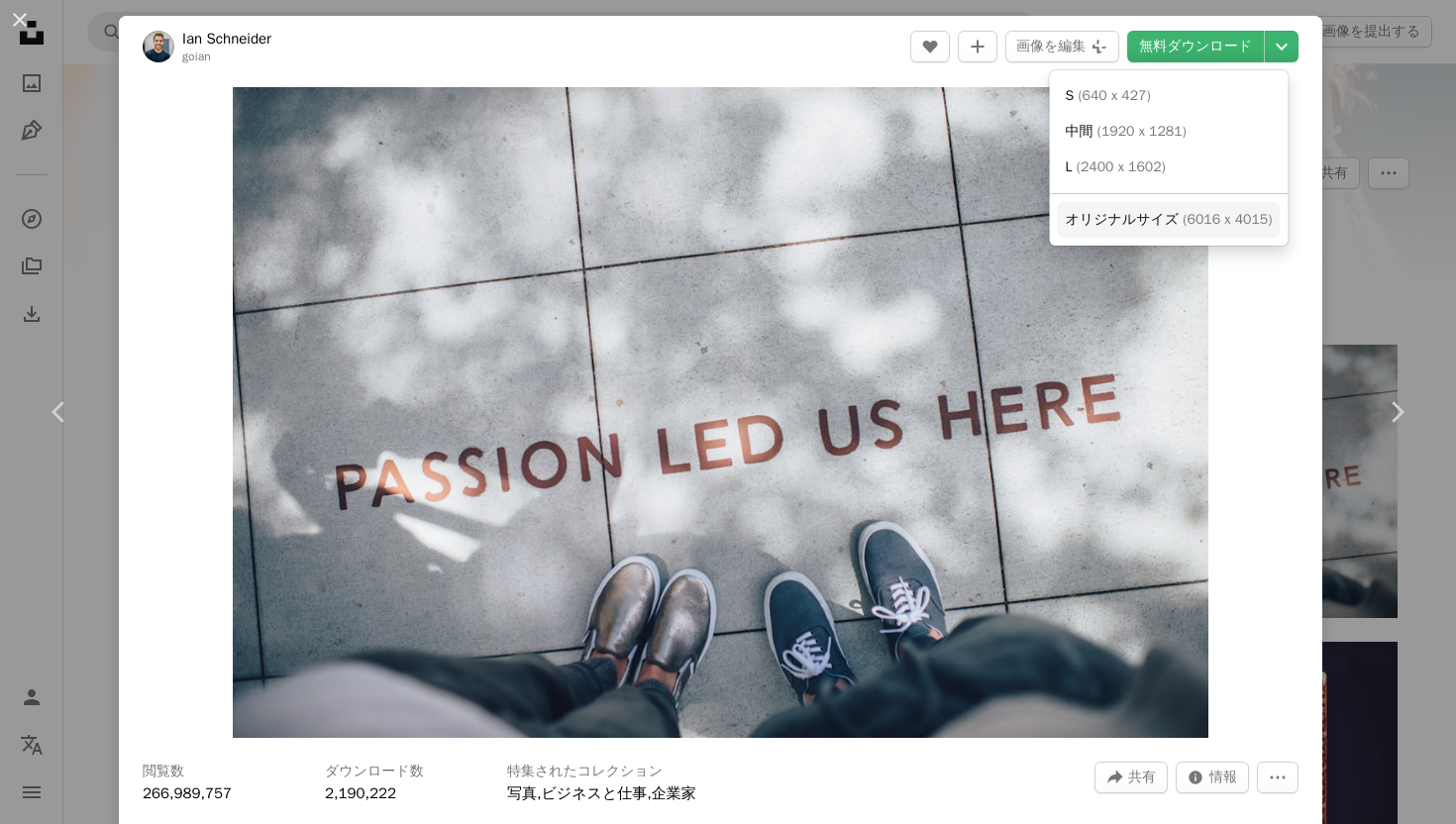click on "オリジナルサイズ" at bounding box center [1122, 219] 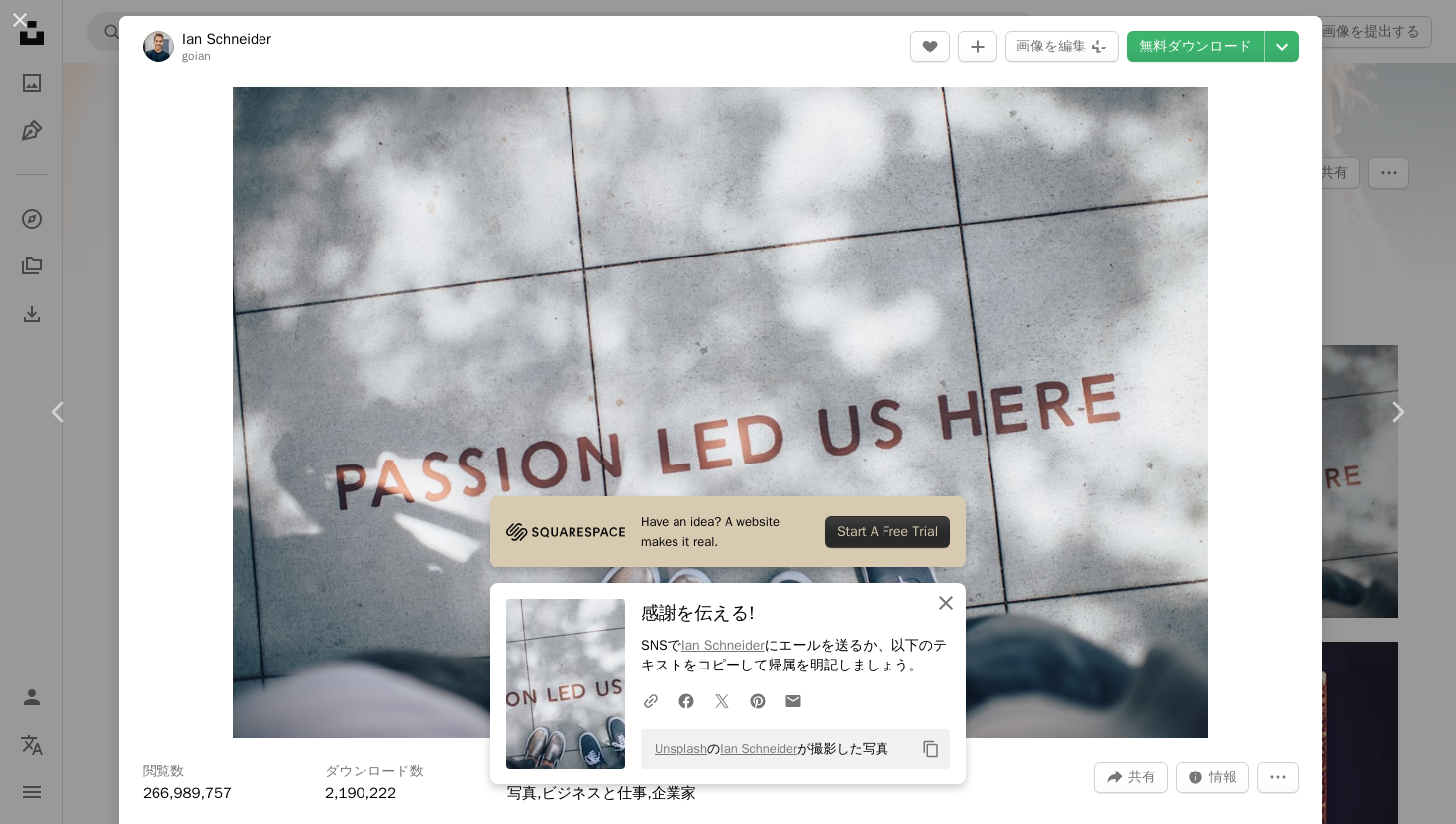 click on "An X shape" 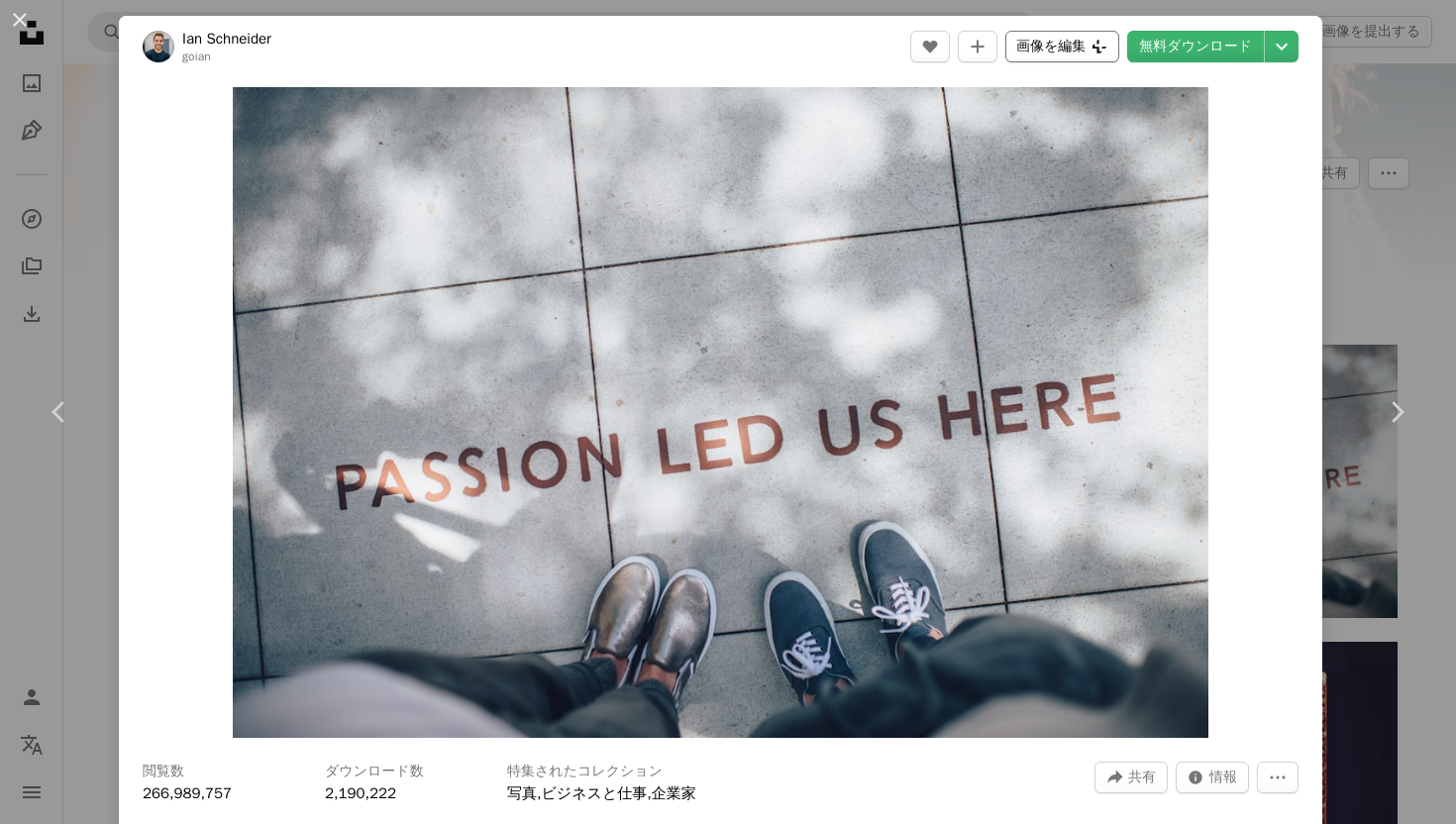 click on "画像を編集   Plus sign for Unsplash+" at bounding box center (1062, 47) 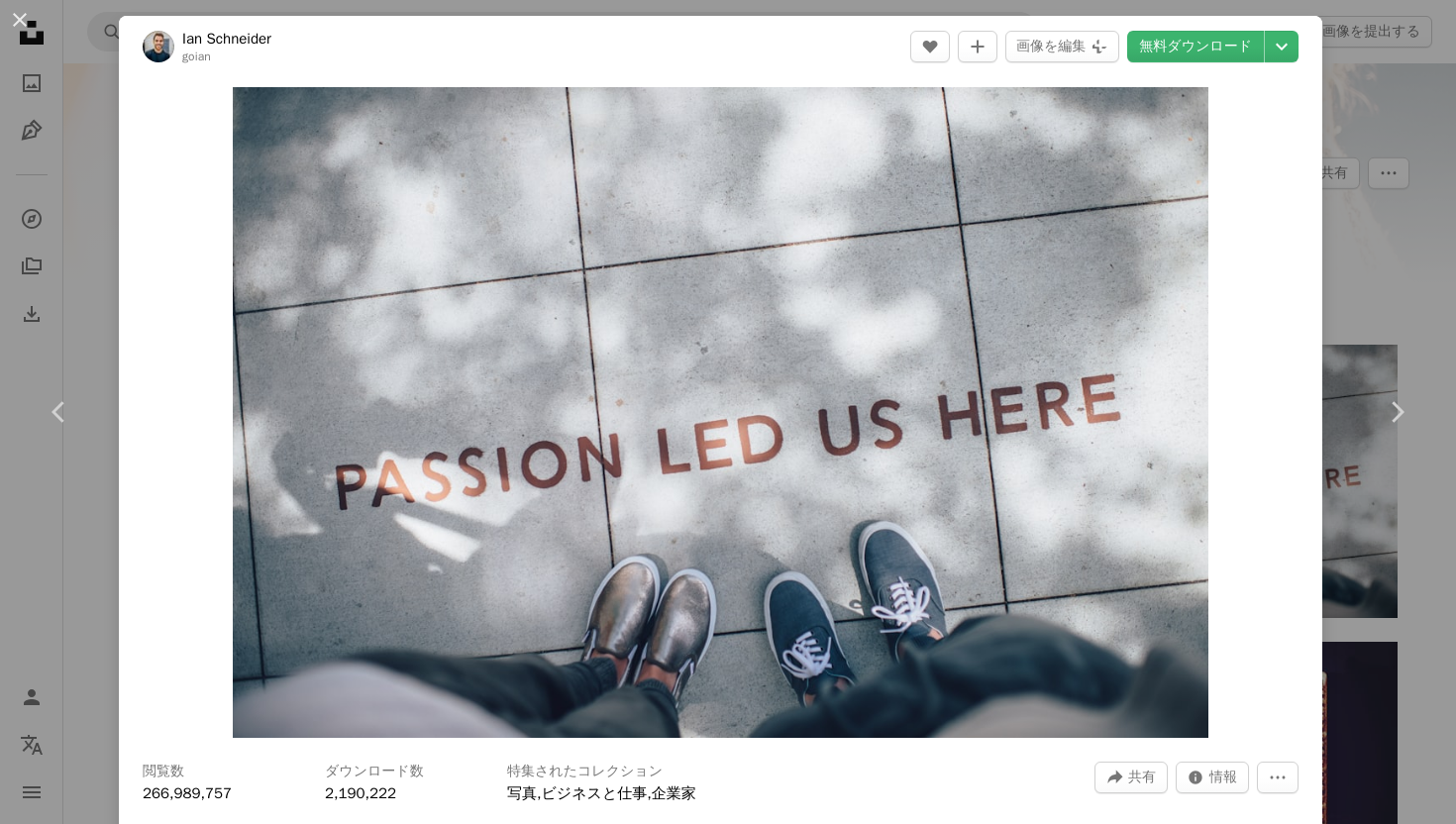 click on "An X shape 最高品質、そしてすぐに使用できる画像。 無制限にアクセスできます。 A plus sign 毎月追加されるメンバー限定コンテンツ A plus sign 無制限のロイヤリティフリーのダウンロード A plus sign イラスト  New A plus sign 法的保護の拡充 年別 62% オフ 月別 $16   $6 USD 月額 * Unsplash+ を入手する *年払いの場合、 $72 が前払い 税別。自動更新。いつでもキャンセル可能。" at bounding box center (728, 4545) 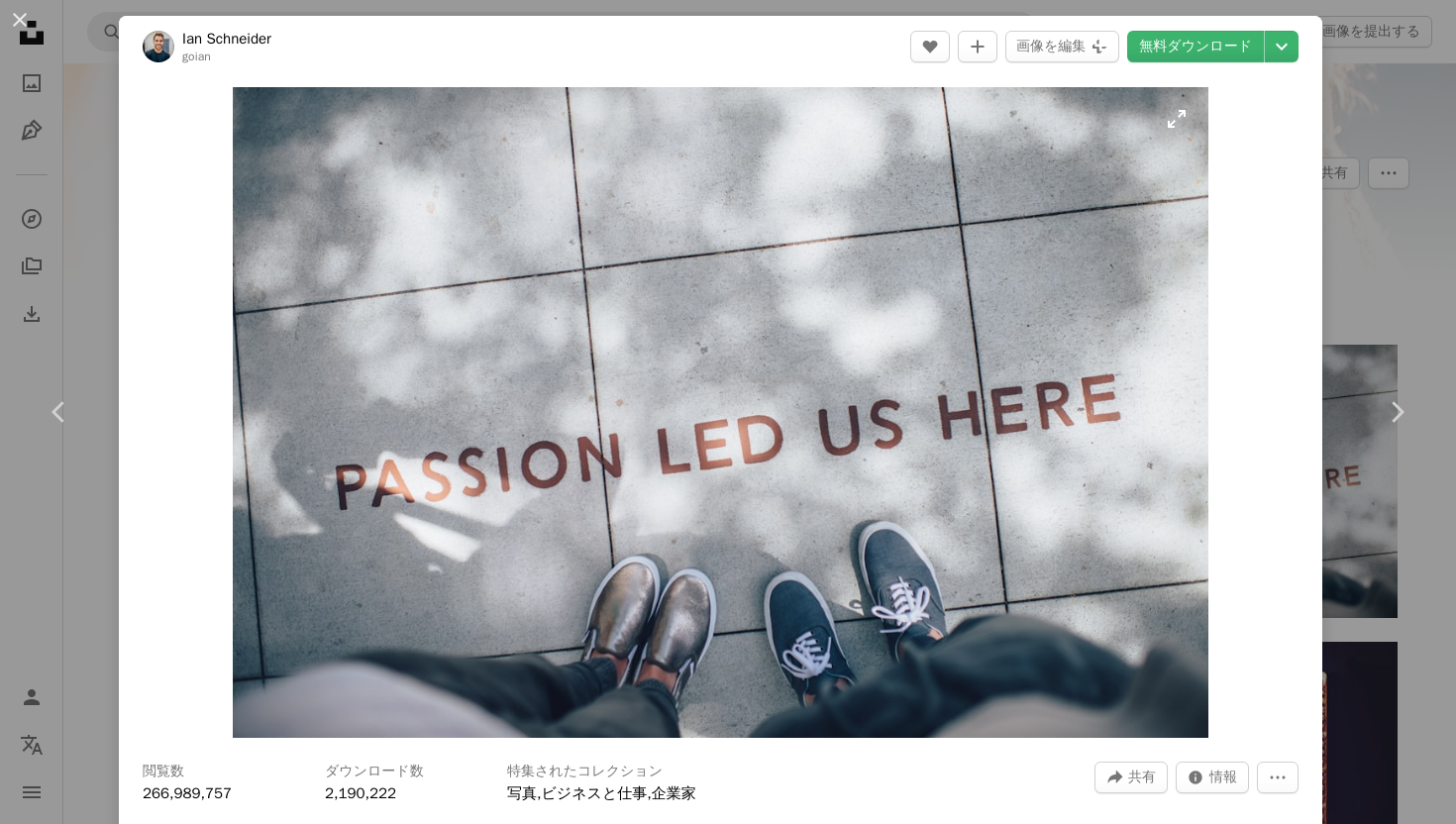 click at bounding box center [720, 412] 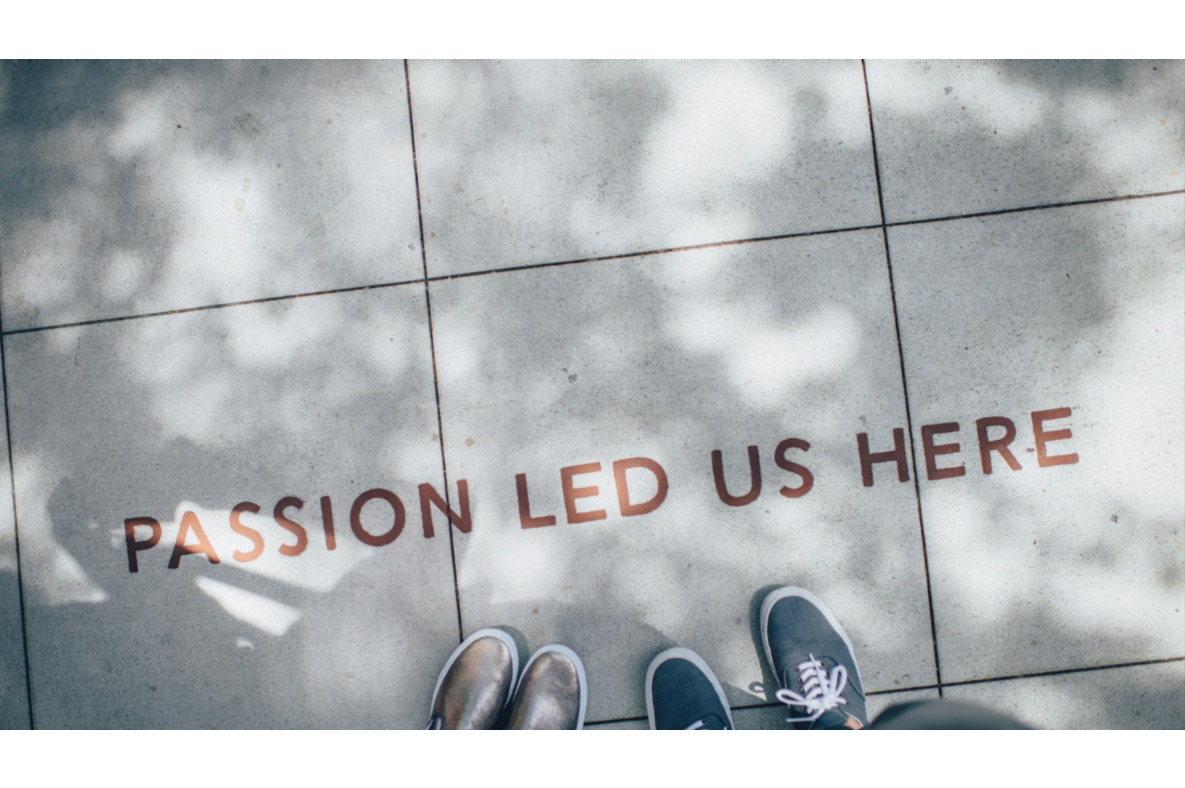 scroll, scrollTop: 65, scrollLeft: 0, axis: vertical 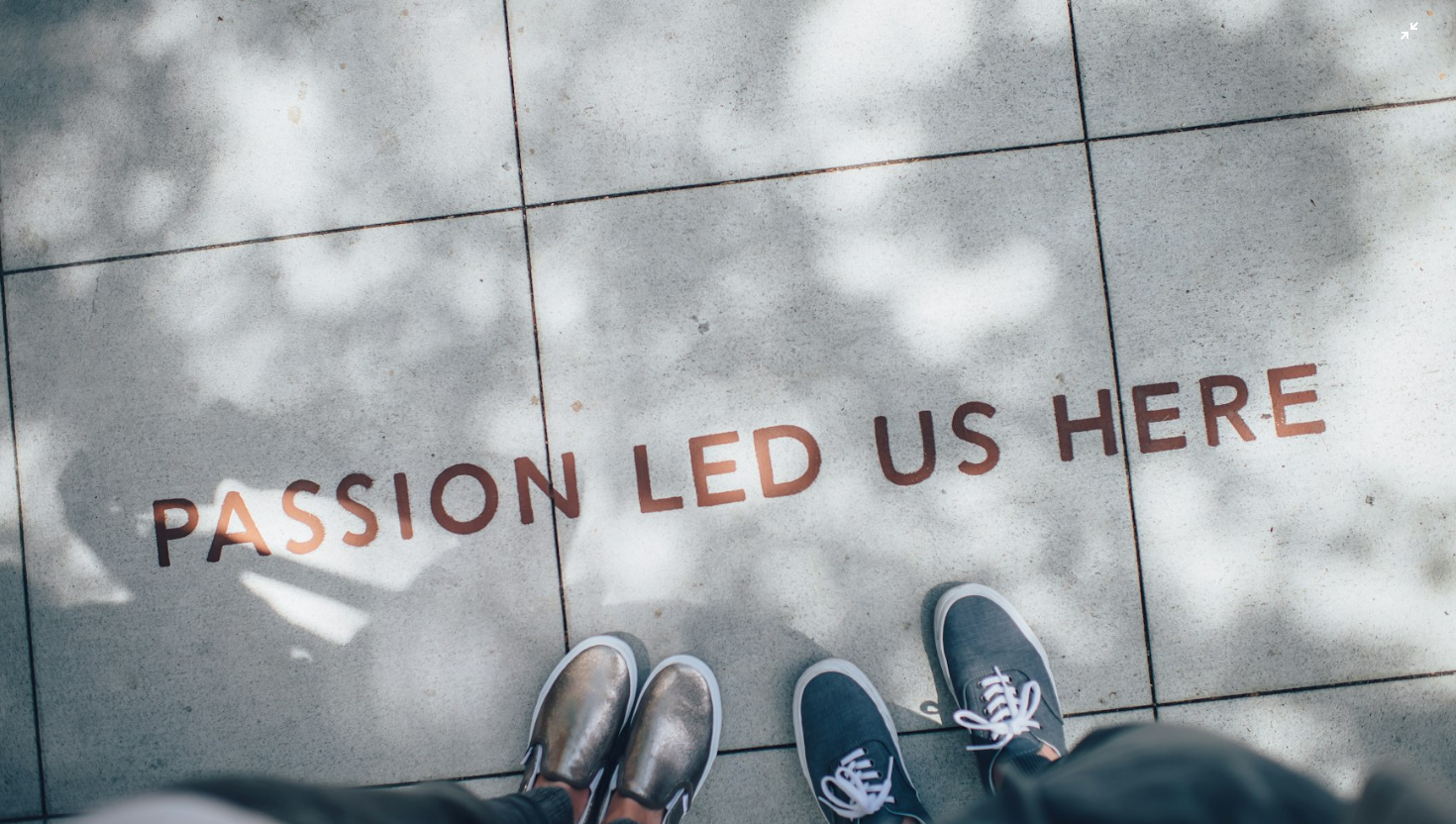type 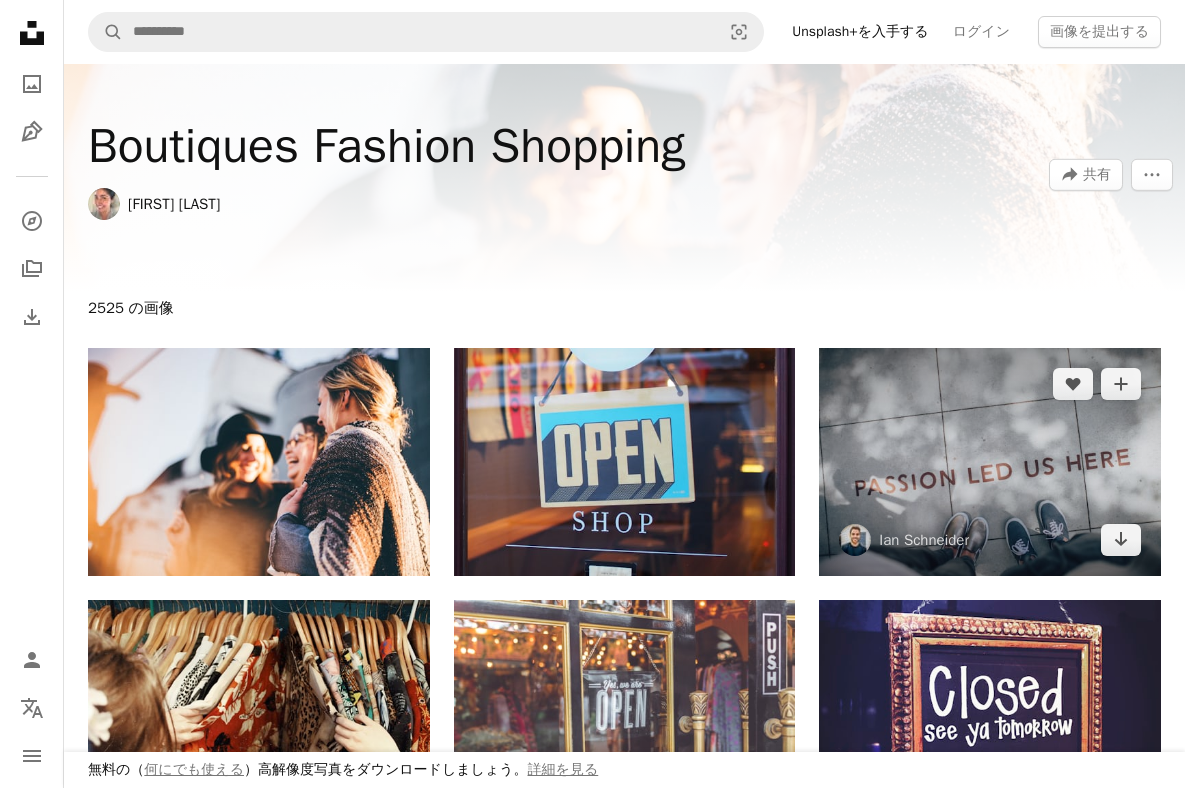click at bounding box center [990, 462] 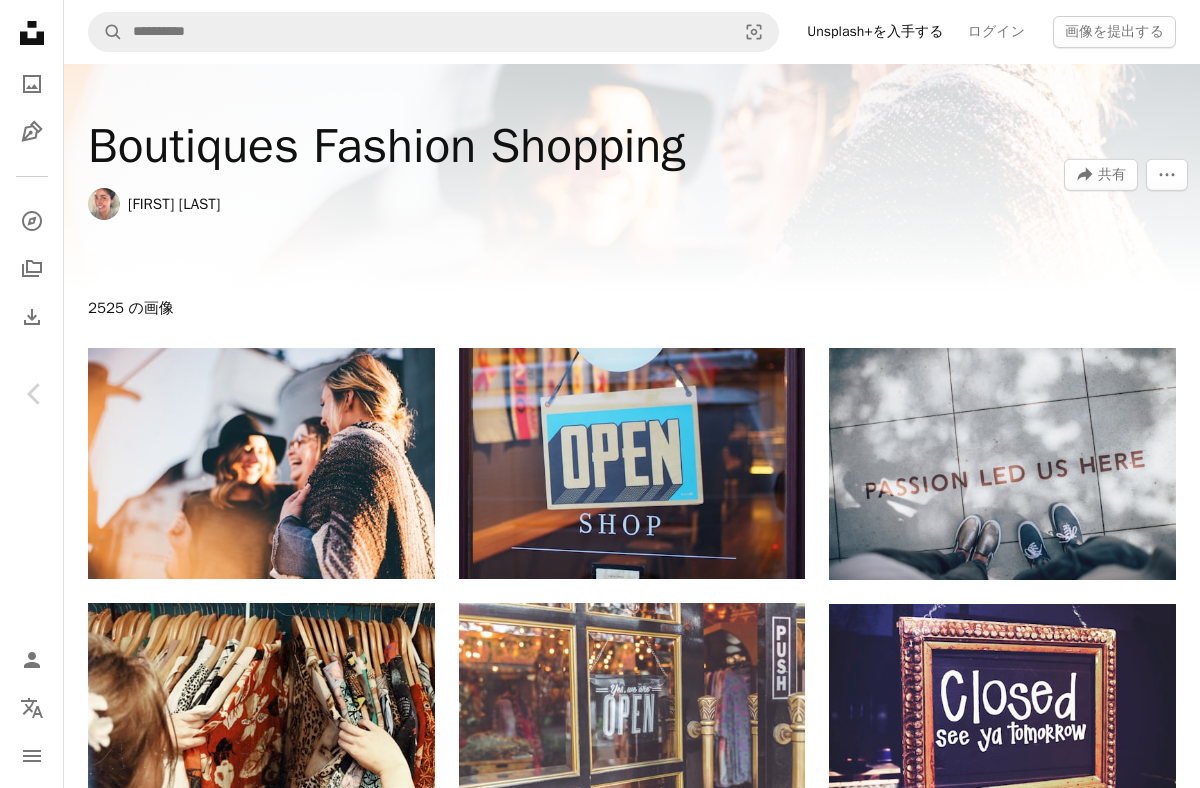 click on "Chevron down" 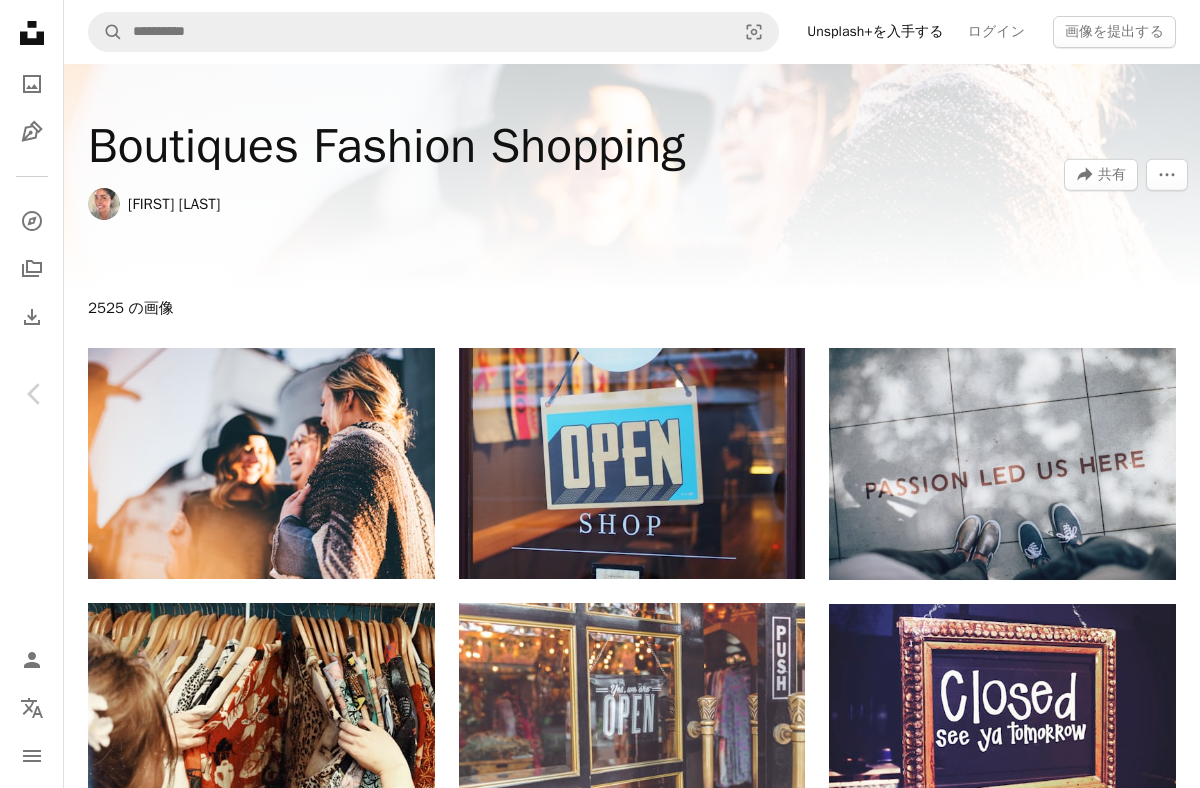 click on "An X shape Chevron left Chevron right Ian Schneider goian A heart A plus sign 画像を編集   Plus sign for Unsplash+ 無料ダウンロード Chevron down Zoom in 閲覧数 266,989,757 ダウンロード数 2,190,222 特集されたコレクション 写真 ,  ビジネスと仕事 ,  企業家 A forward-right arrow 共有 Info icon 情報 More Actions A map marker [CITY], [STATE] Calendar outlined 2016年2月19日 に公開 Camera NIKON CORPORATION, NIKON D610 Safety Unsplashライセンス の下、無料で利用可能 壁紙 芸術 愛 二人 通り 靴 愛の壁紙 テキスト 靴 フィート 愛しています 床 ストリートアート 方向 激情 影 足 歩道 タンブラーの背景 タンブラー パブリックドメインの写真 iStockでプレミアム関連写真を閲覧する  |  コード：UNSPLASH20で20%オフ iStockでもっと見る  ↗ 関連イメージ A heart A plus sign Devin Avery 案件受付中 A checkmark inside of a circle Arrow pointing down A heart" at bounding box center [600, 4156] 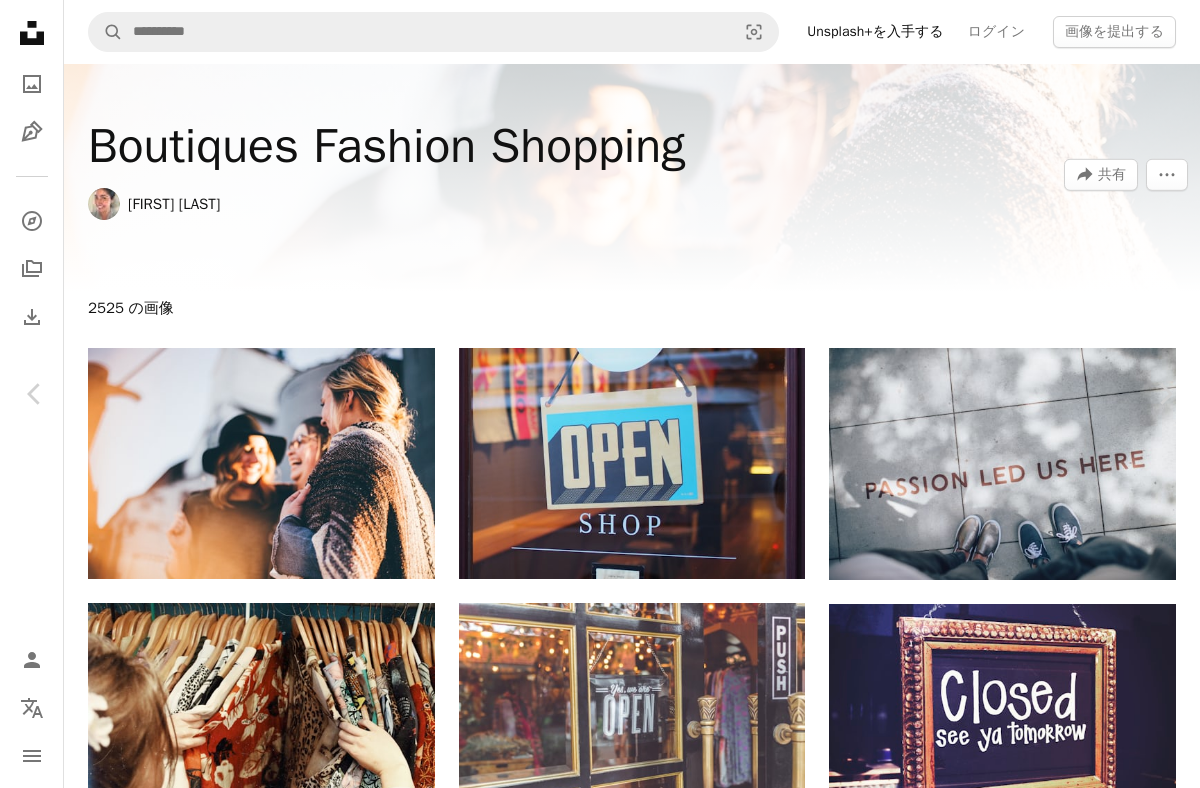click on "More Actions" at bounding box center [1070, 4503] 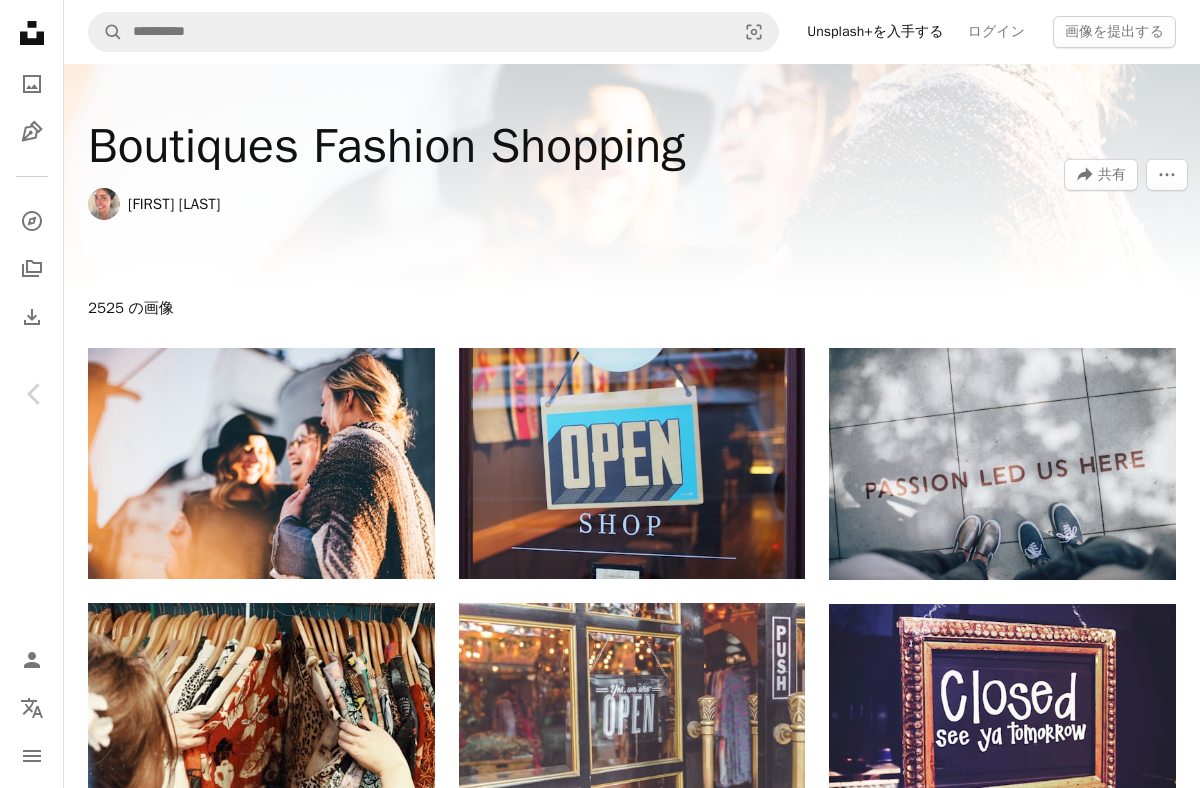 click on "共有" at bounding box center (933, 4503) 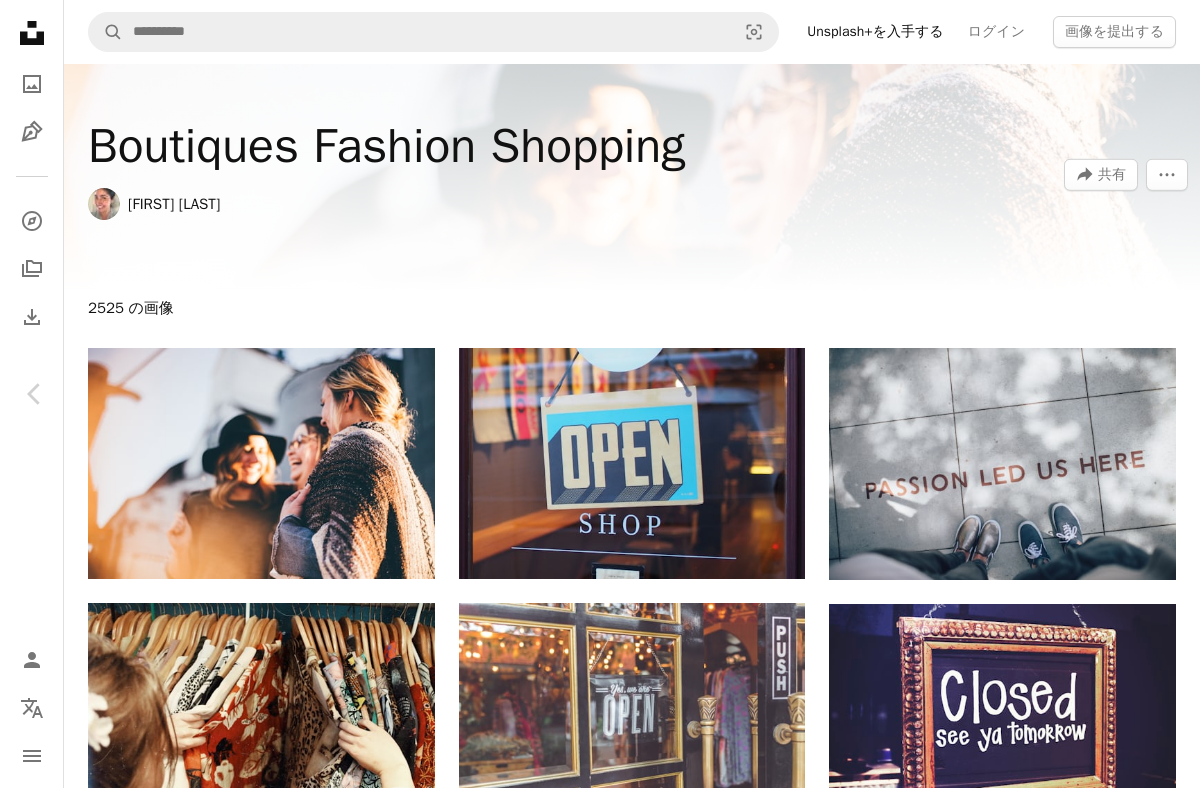 click on "画像を編集   Plus sign for Unsplash+" at bounding box center (852, 3809) 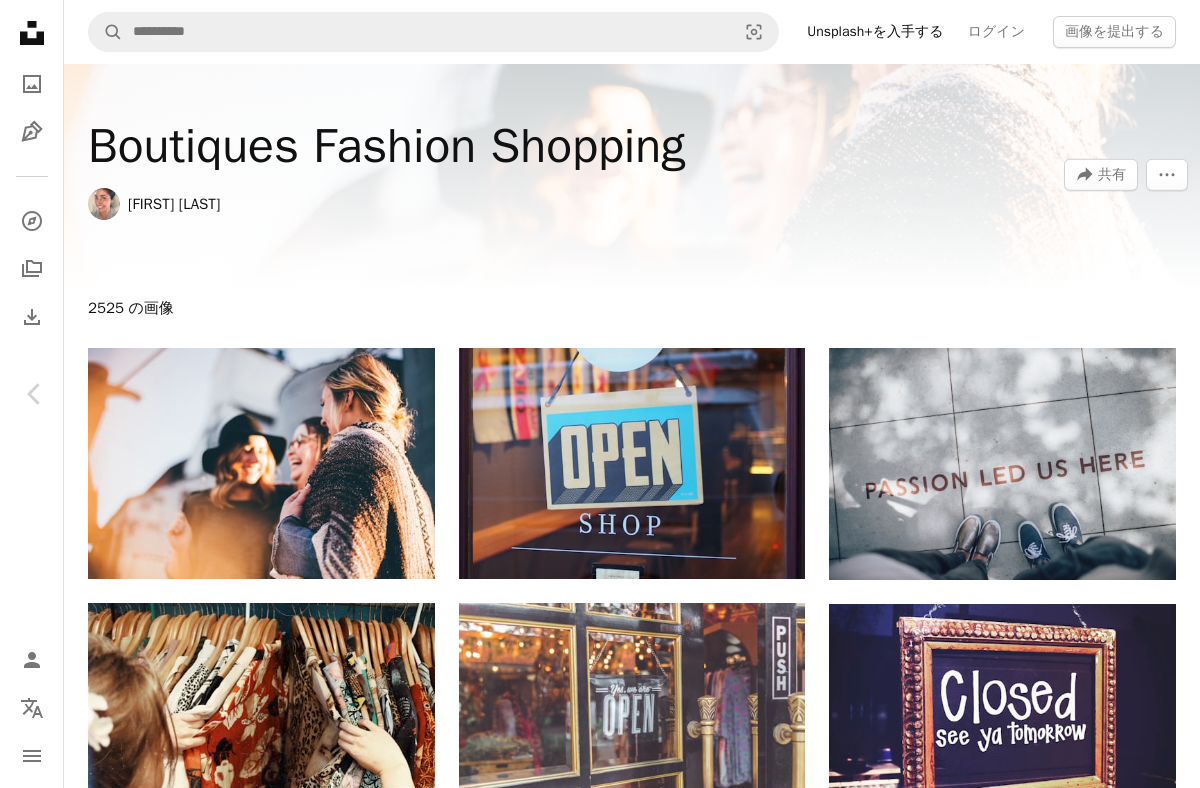 click on "An X shape" at bounding box center [20, 20] 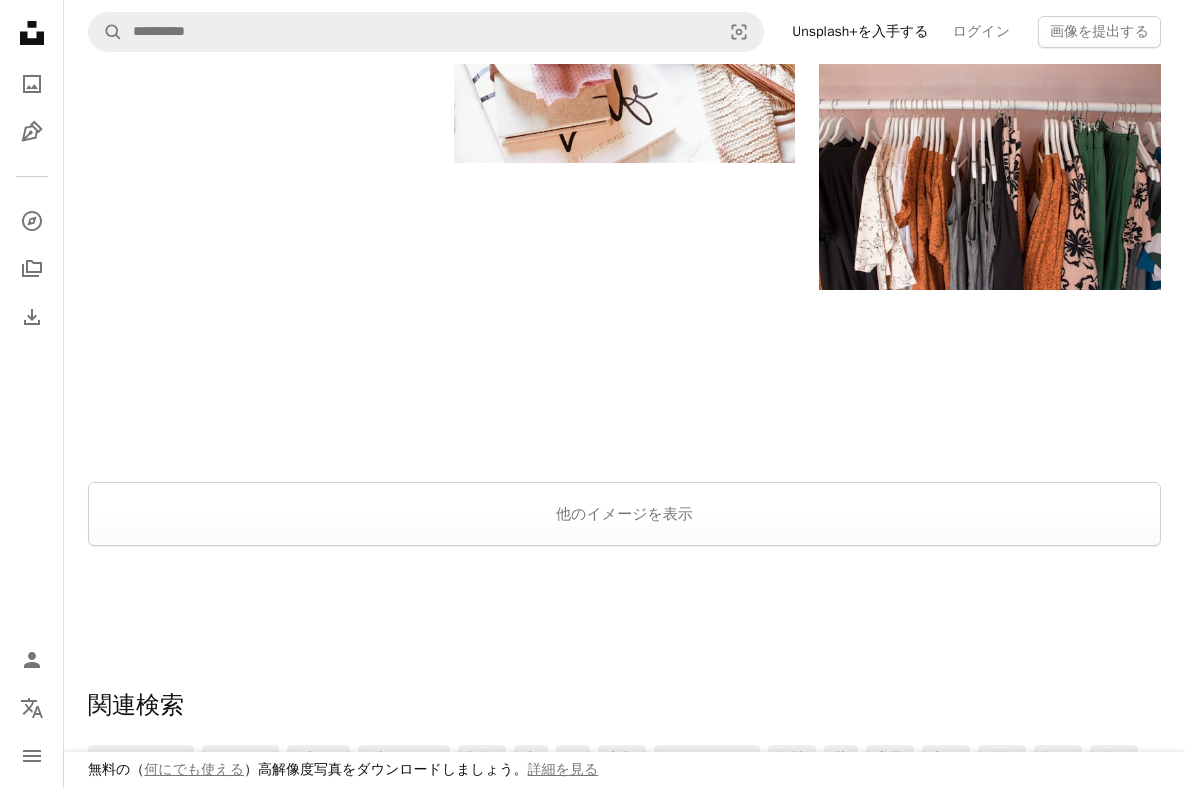scroll, scrollTop: 2391, scrollLeft: 0, axis: vertical 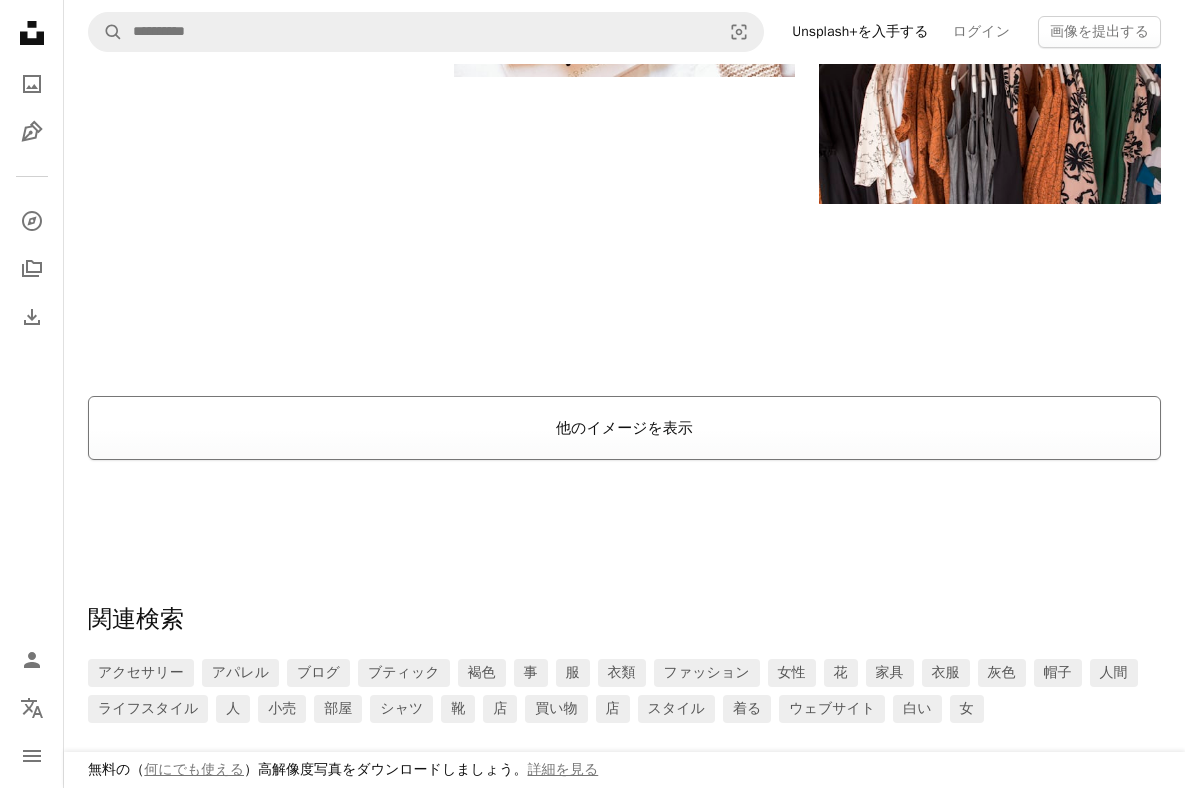 click on "他のイメージを表示" at bounding box center (624, 428) 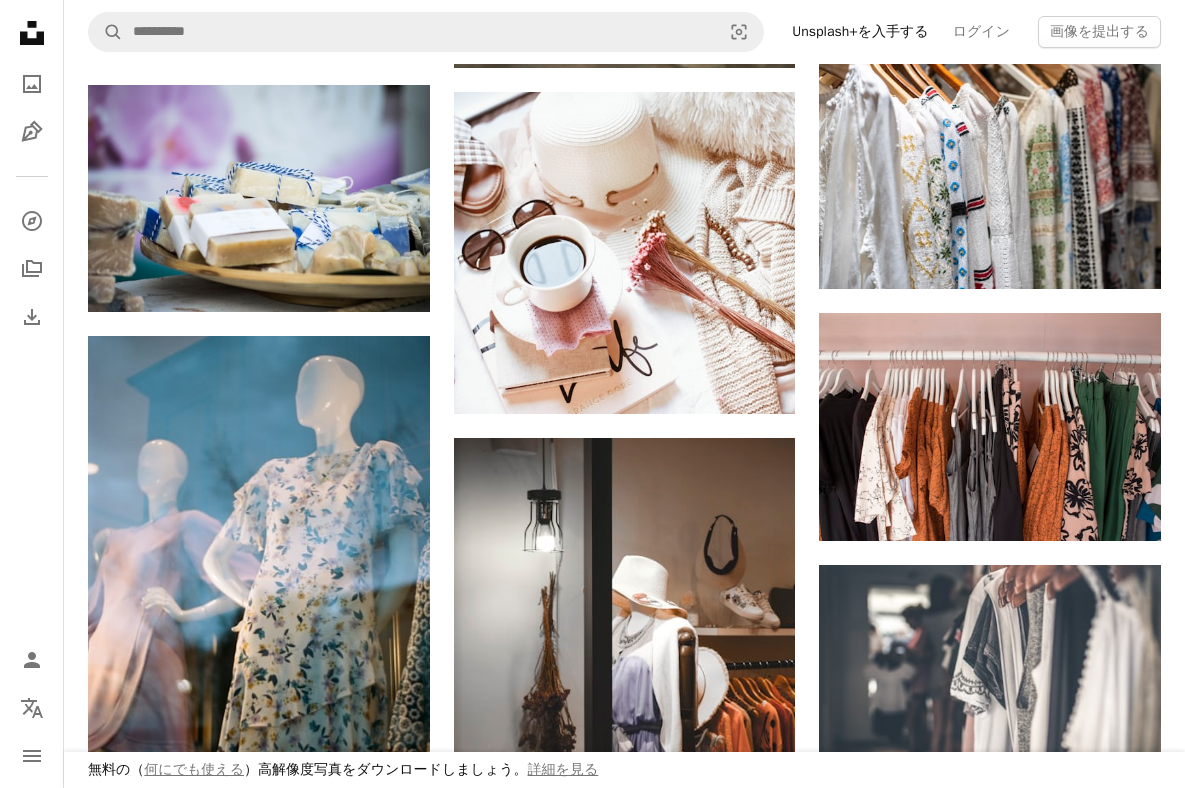 scroll, scrollTop: 1893, scrollLeft: 0, axis: vertical 